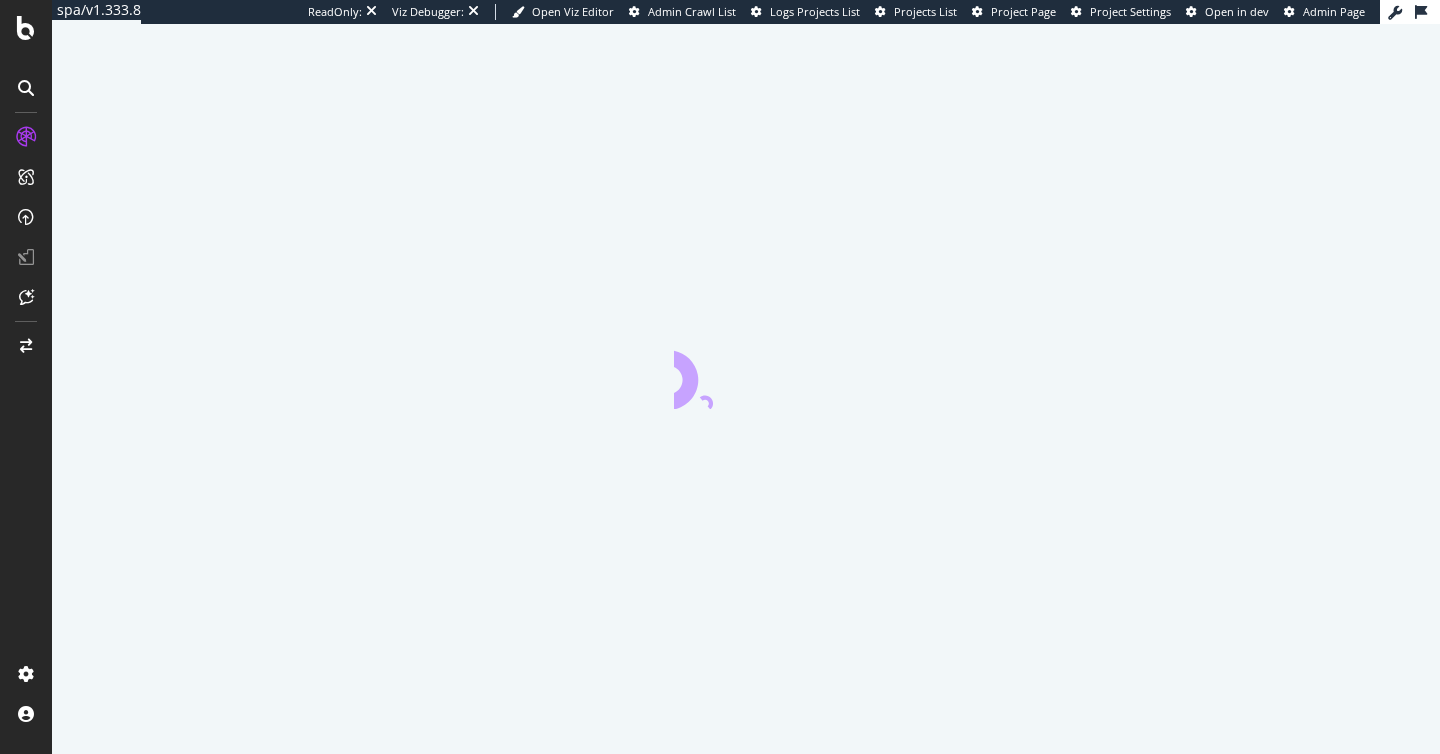 scroll, scrollTop: 0, scrollLeft: 0, axis: both 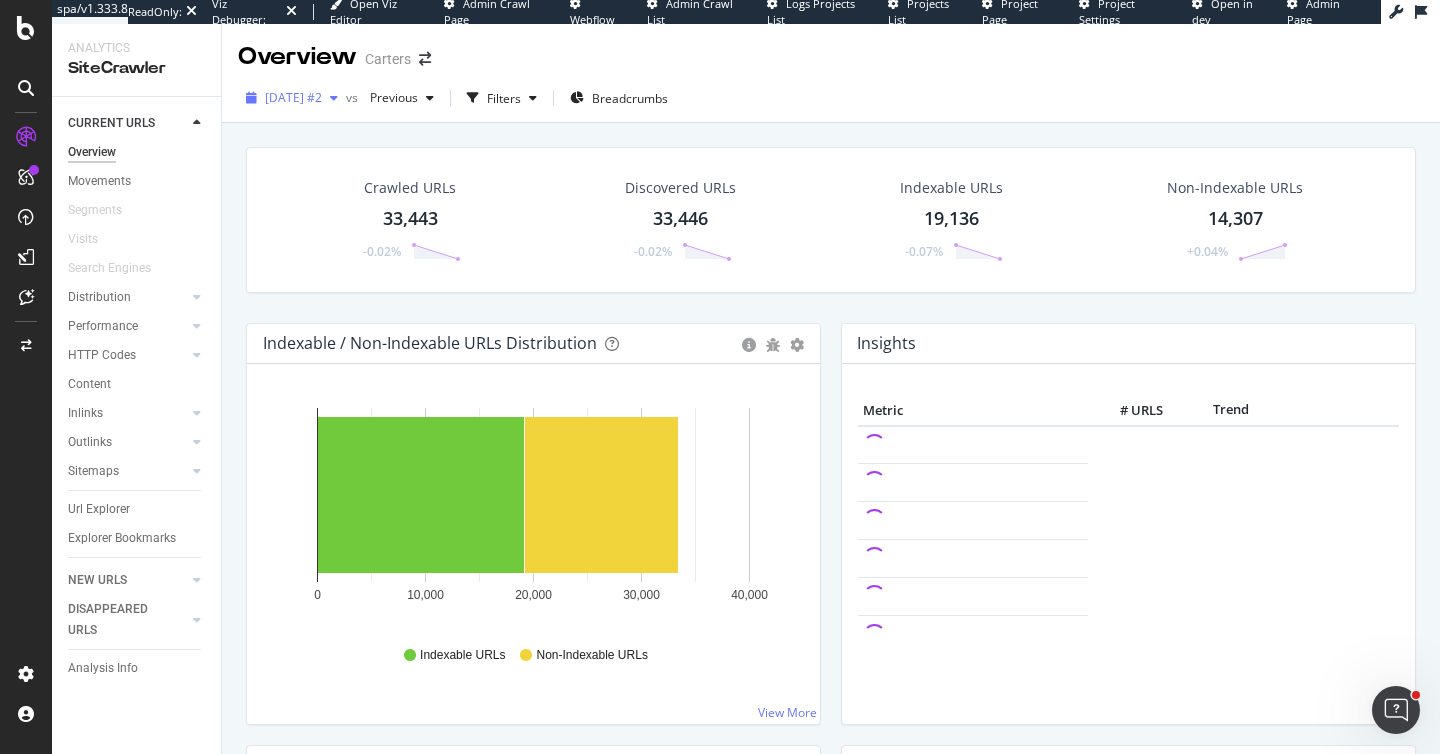 click on "[DATE] #2" at bounding box center (292, 98) 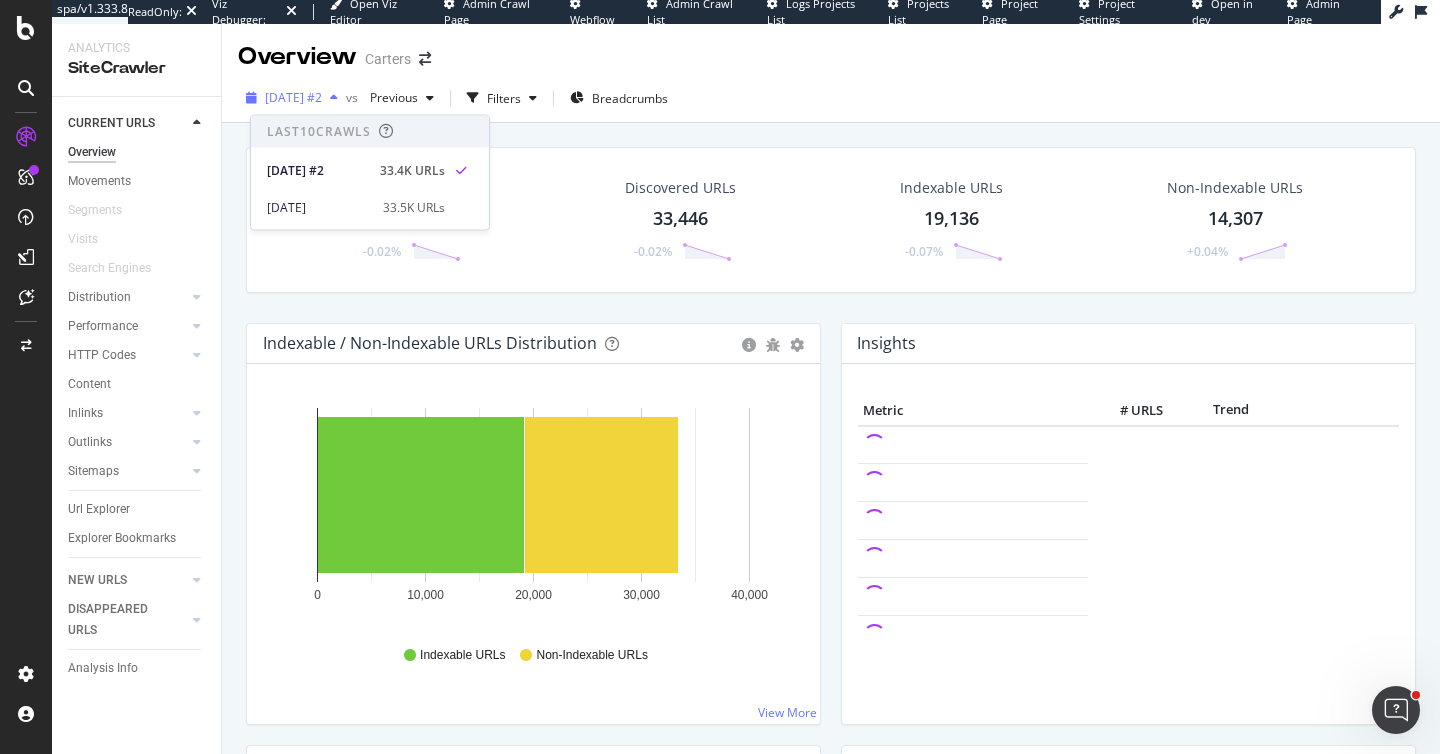 click on "[DATE] #2" at bounding box center [292, 98] 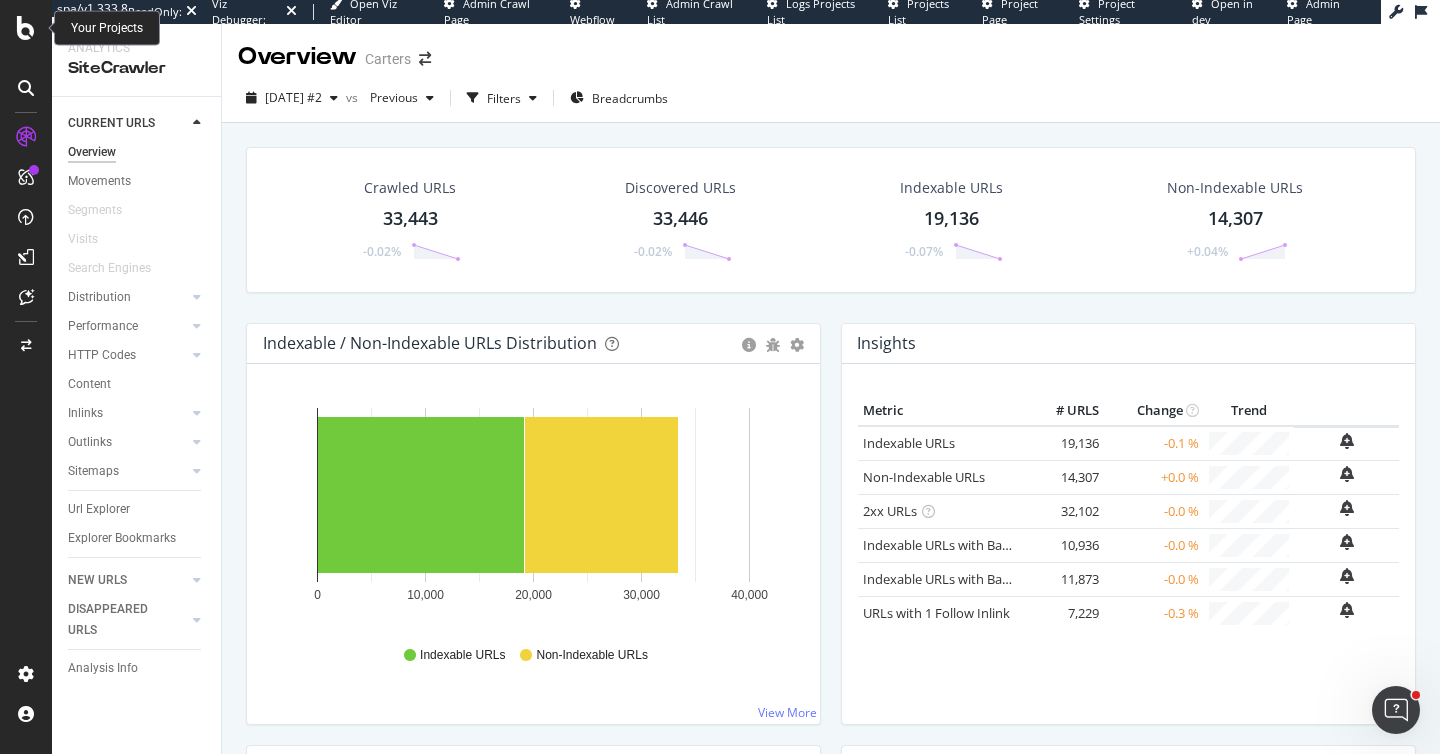 click at bounding box center (26, 28) 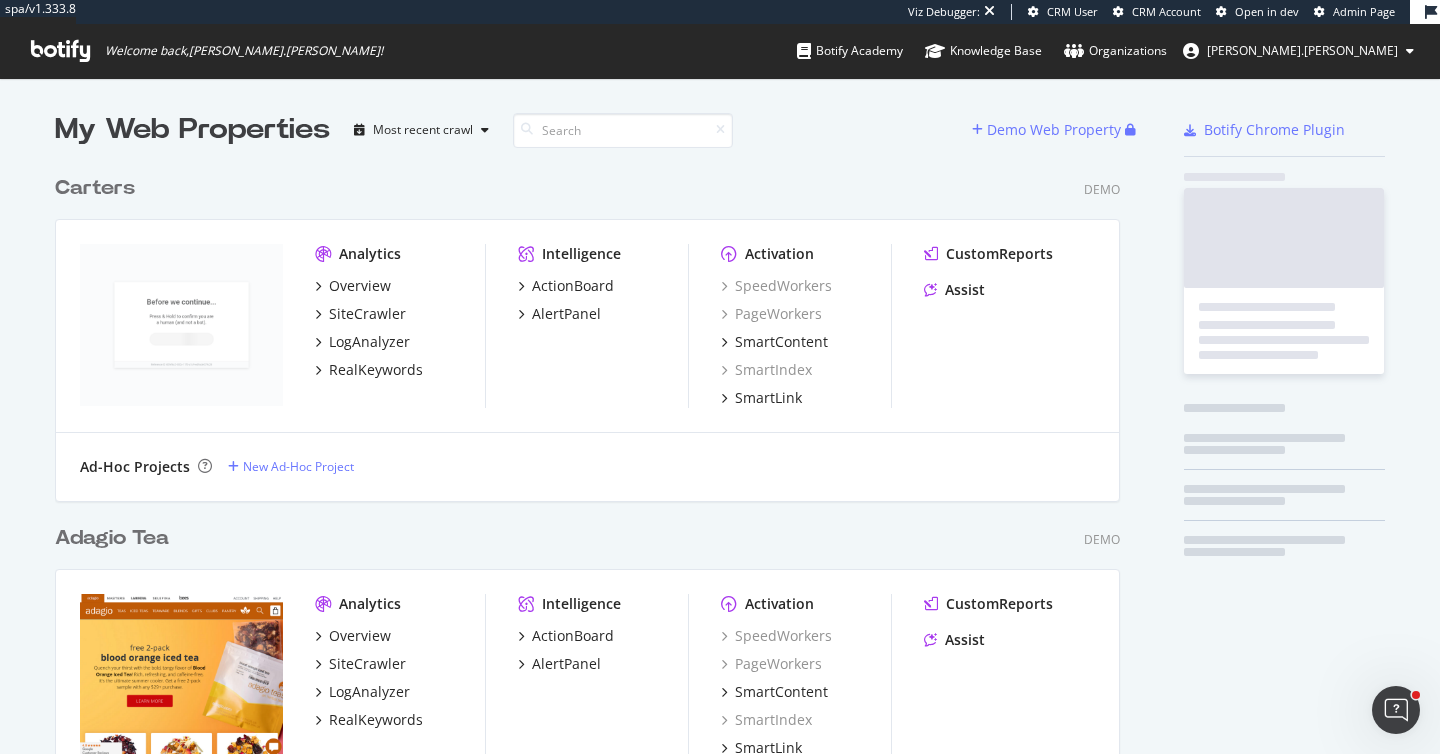 scroll, scrollTop: 754, scrollLeft: 1440, axis: both 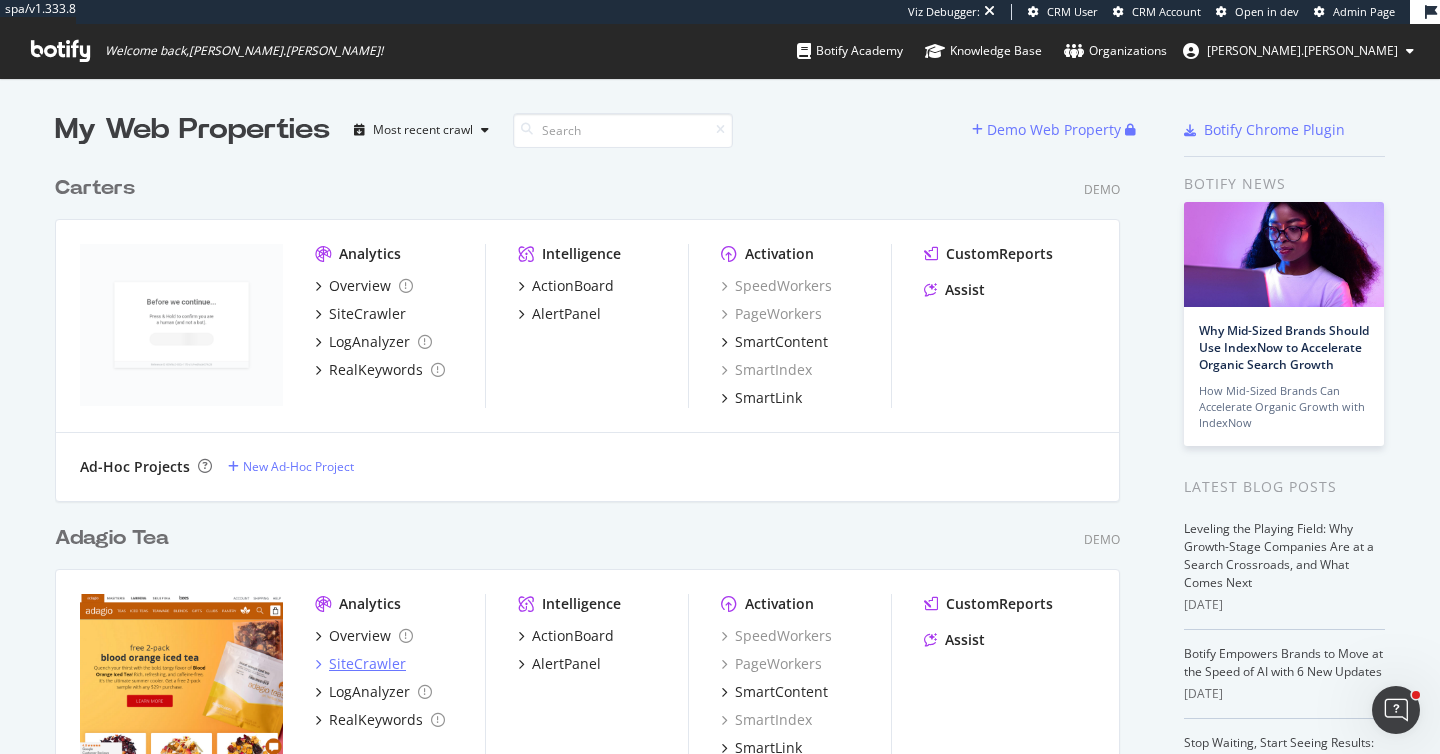 click on "SiteCrawler" at bounding box center [367, 664] 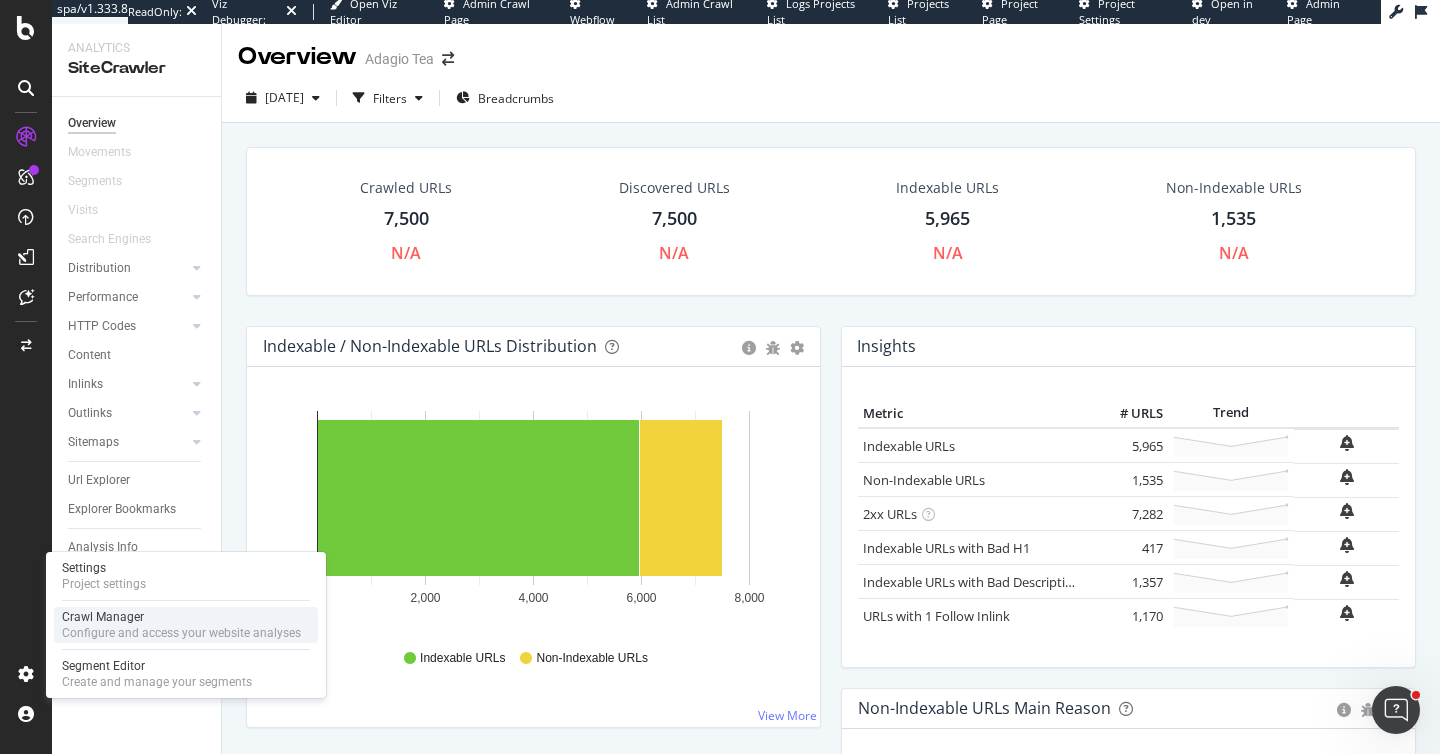 click on "Crawl Manager" at bounding box center [181, 617] 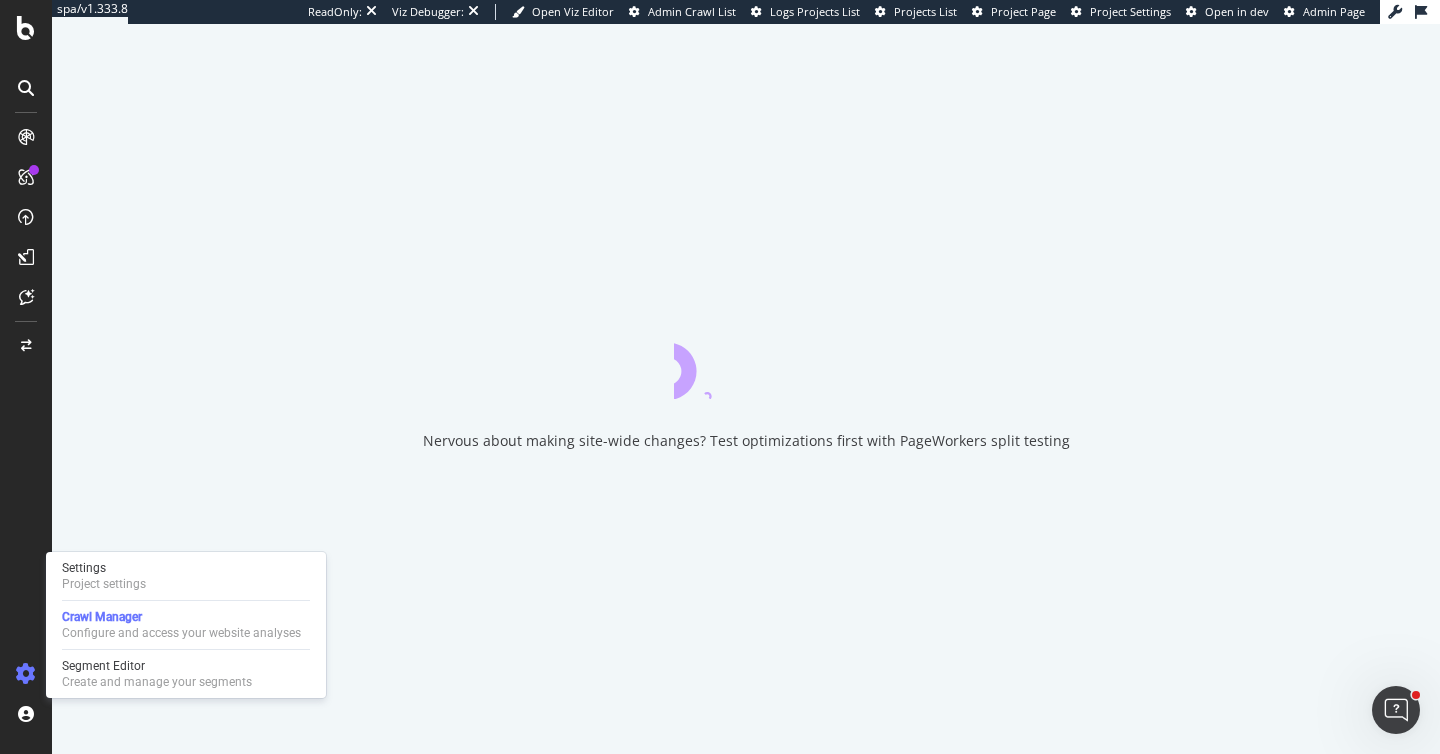 scroll, scrollTop: 0, scrollLeft: 0, axis: both 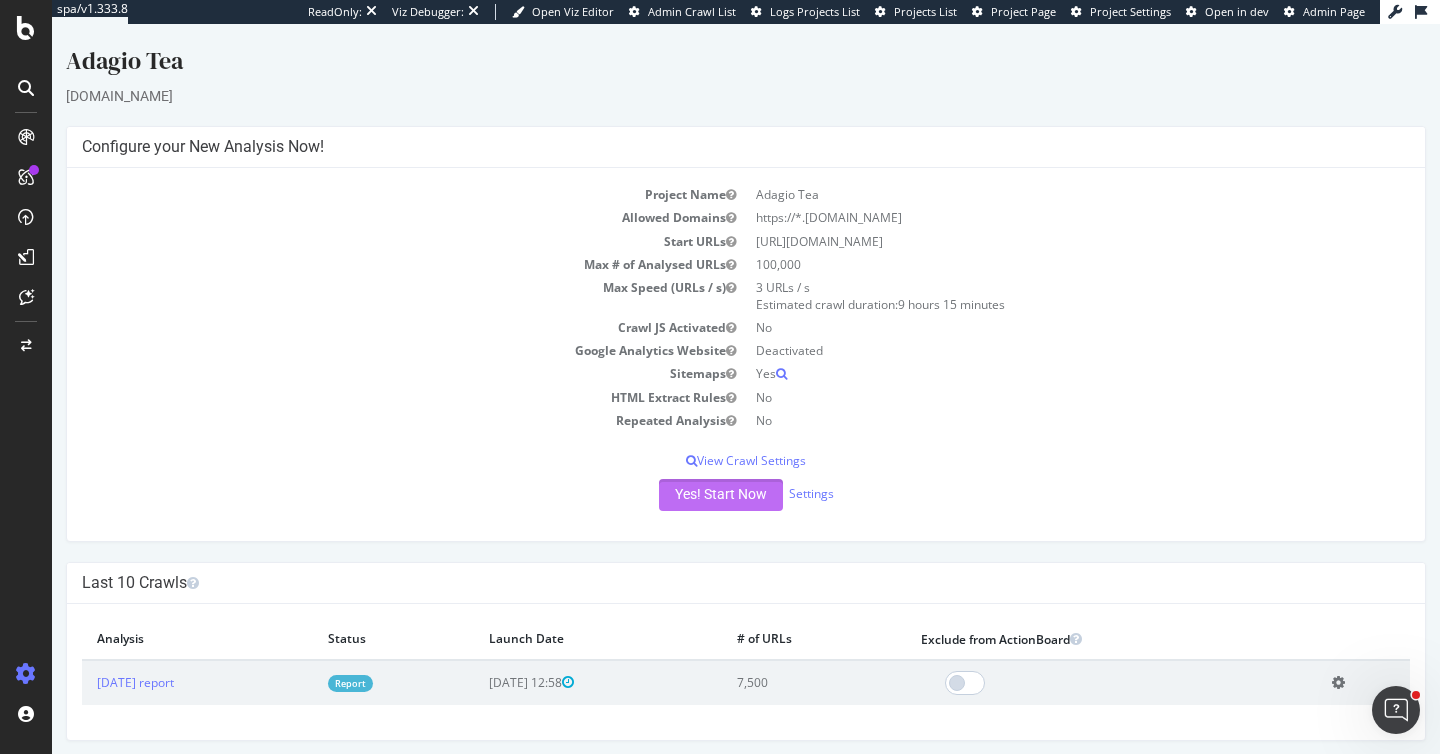 click on "Yes! Start Now" at bounding box center [721, 495] 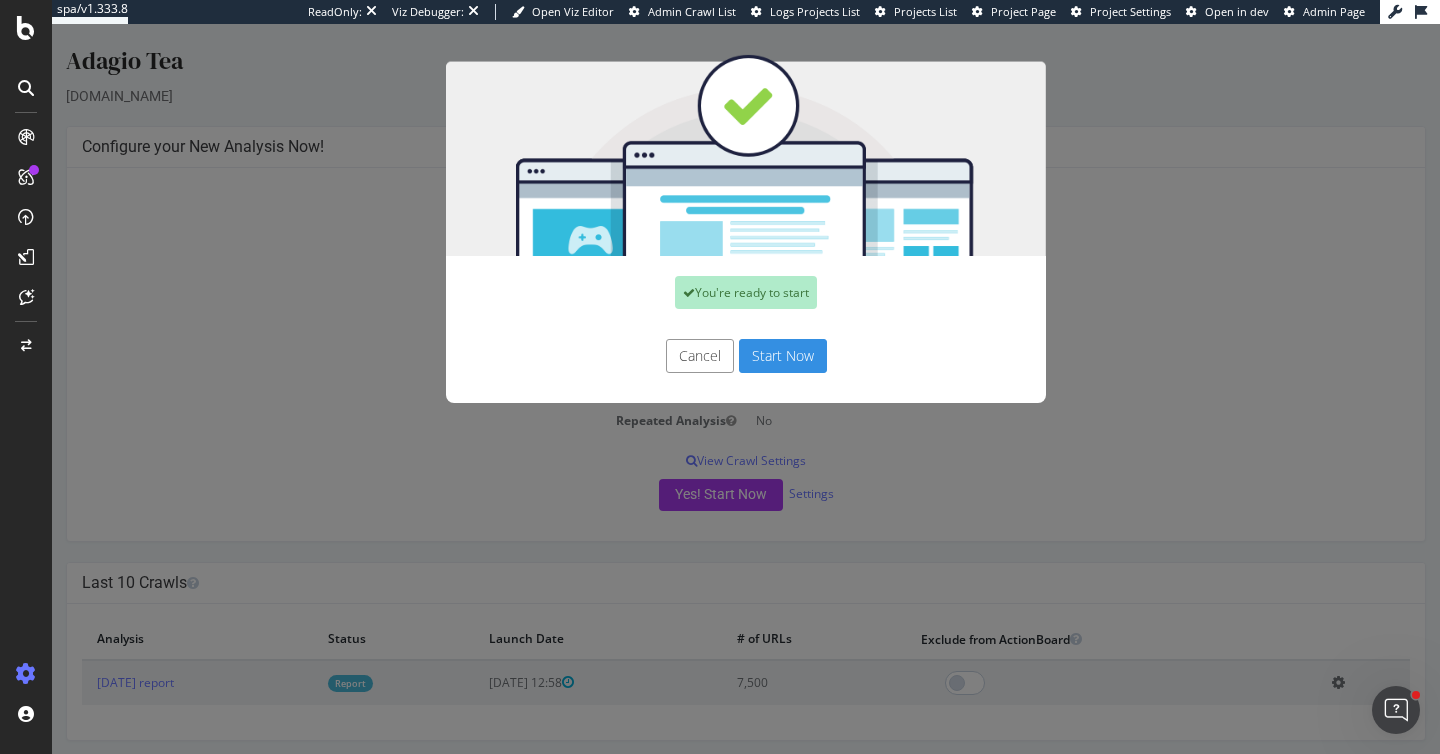 click on "Start Now" at bounding box center [783, 356] 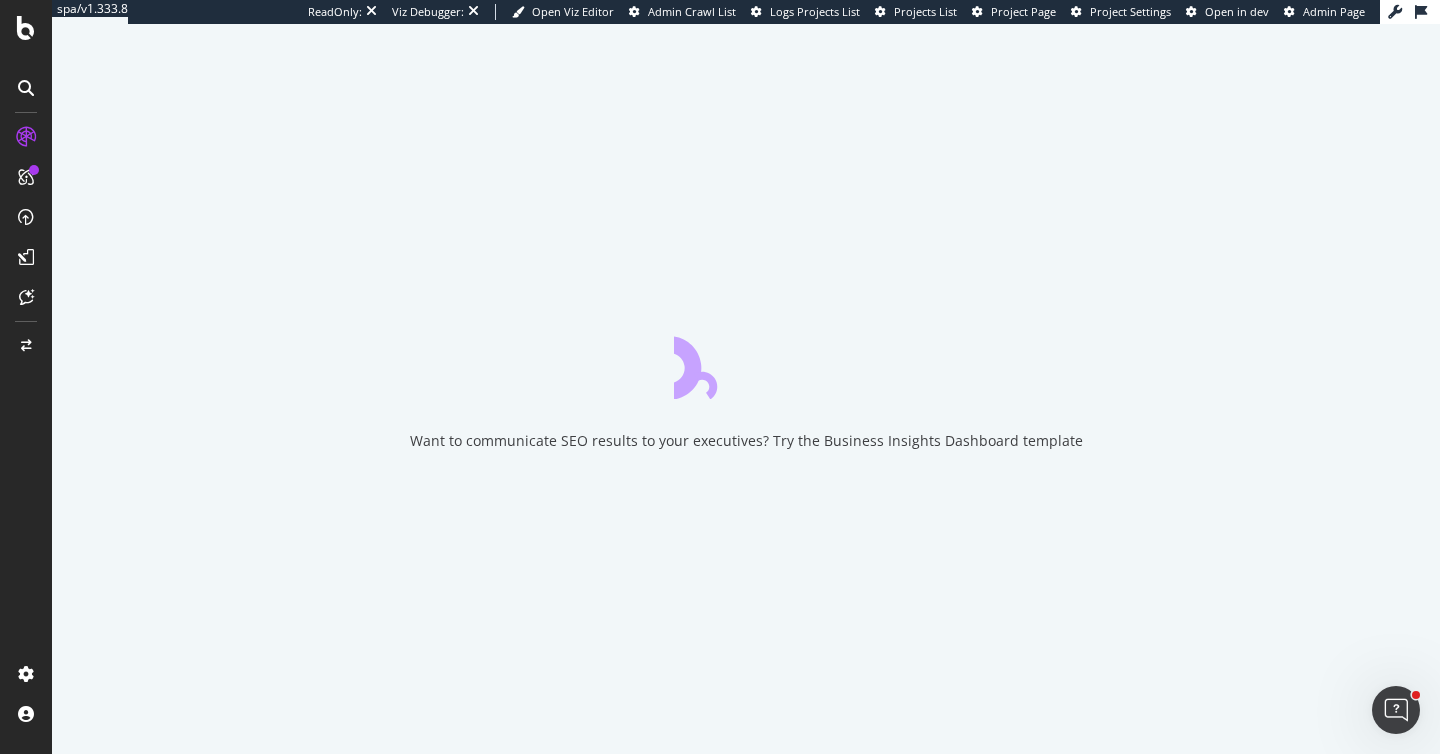 scroll, scrollTop: 0, scrollLeft: 0, axis: both 